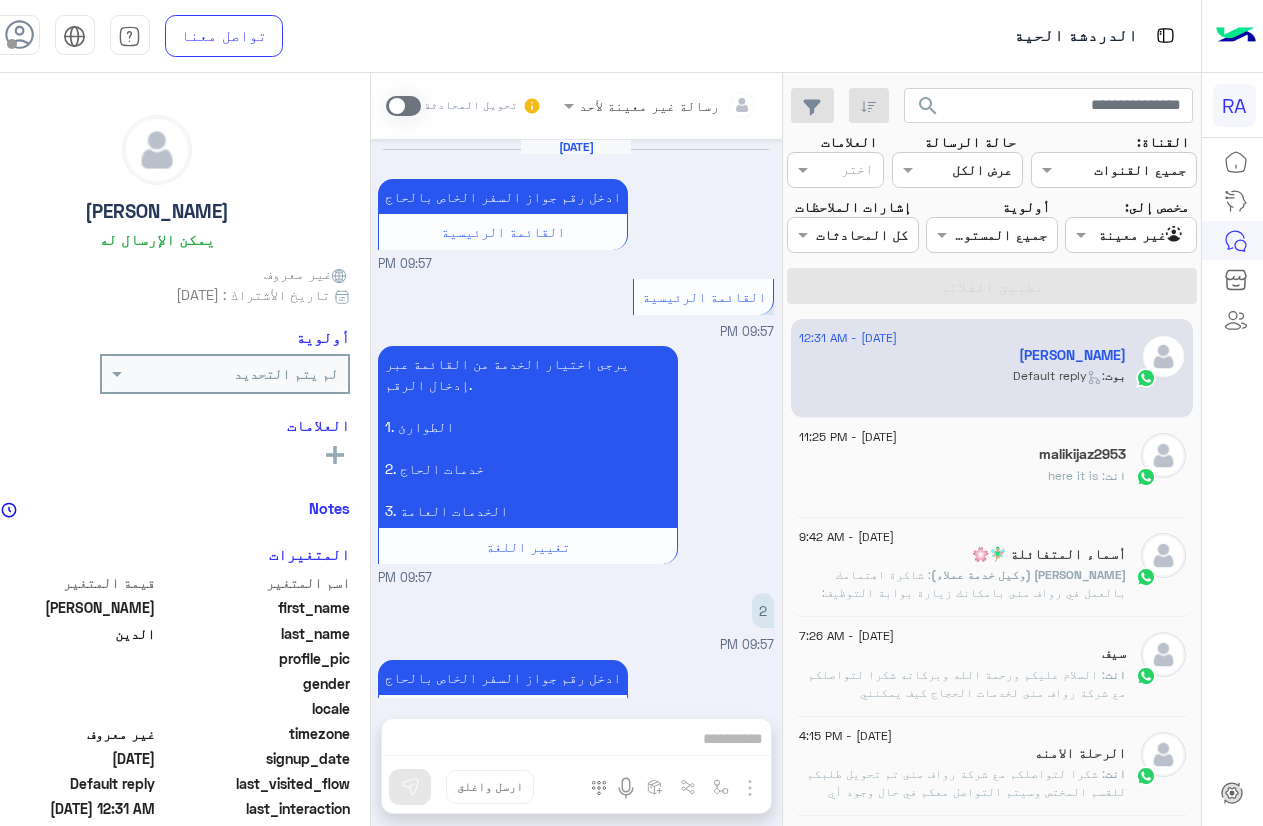 scroll, scrollTop: 0, scrollLeft: 0, axis: both 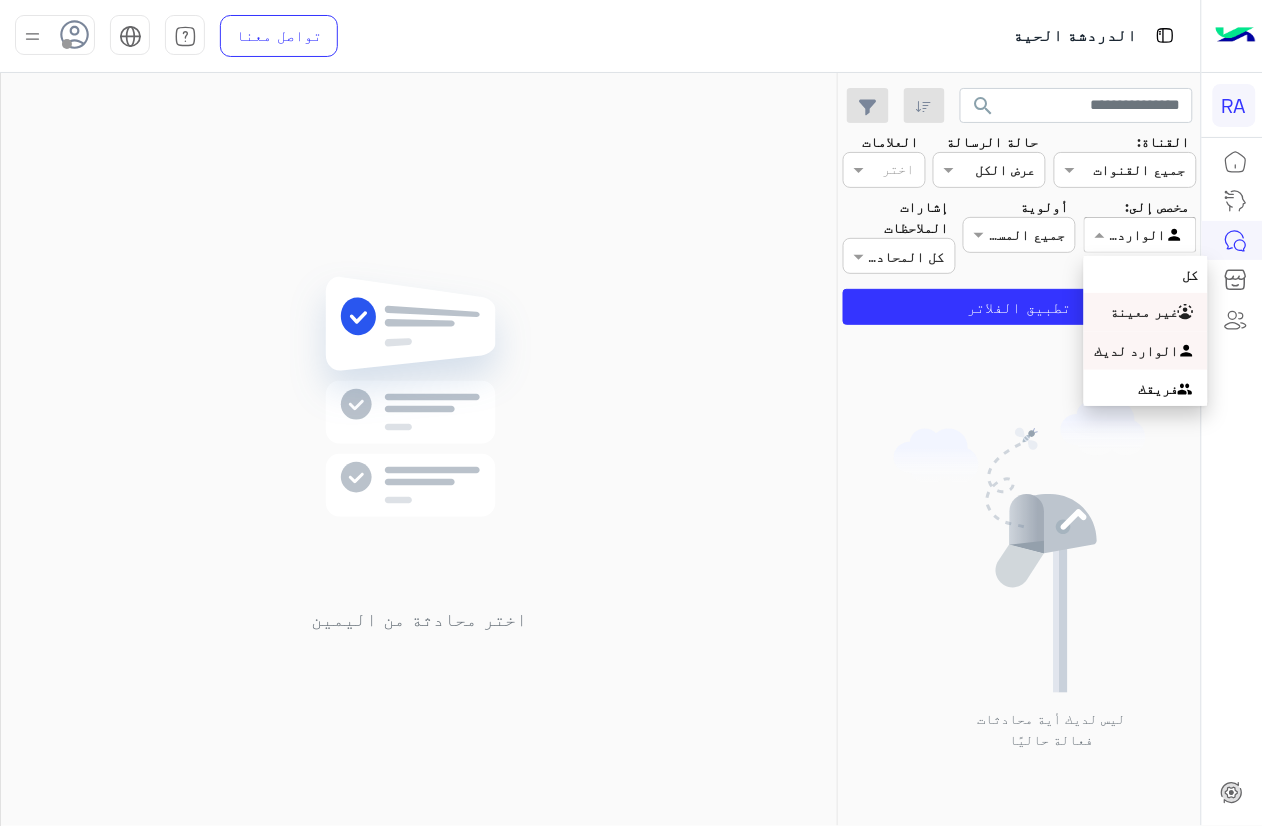 drag, startPoint x: 1123, startPoint y: 241, endPoint x: 1112, endPoint y: 341, distance: 100.60318 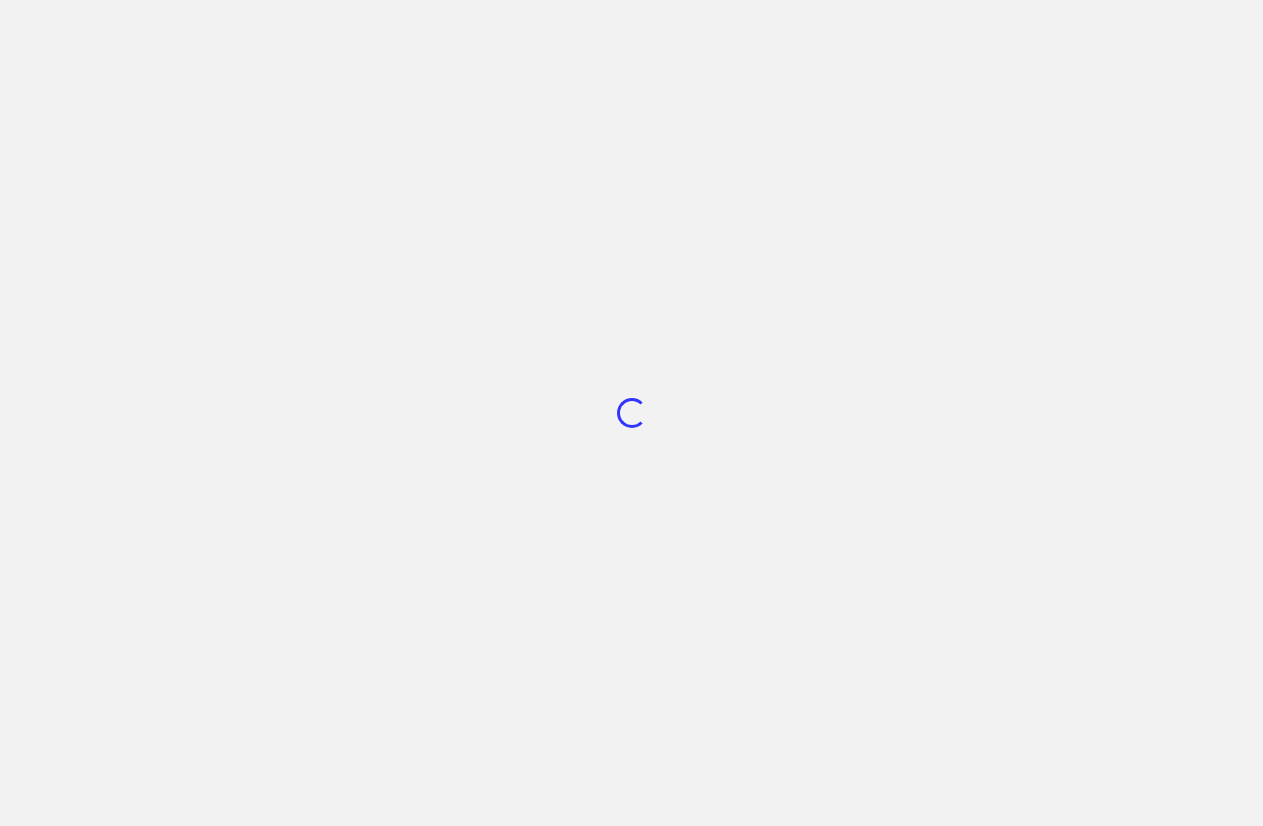 scroll, scrollTop: 0, scrollLeft: 0, axis: both 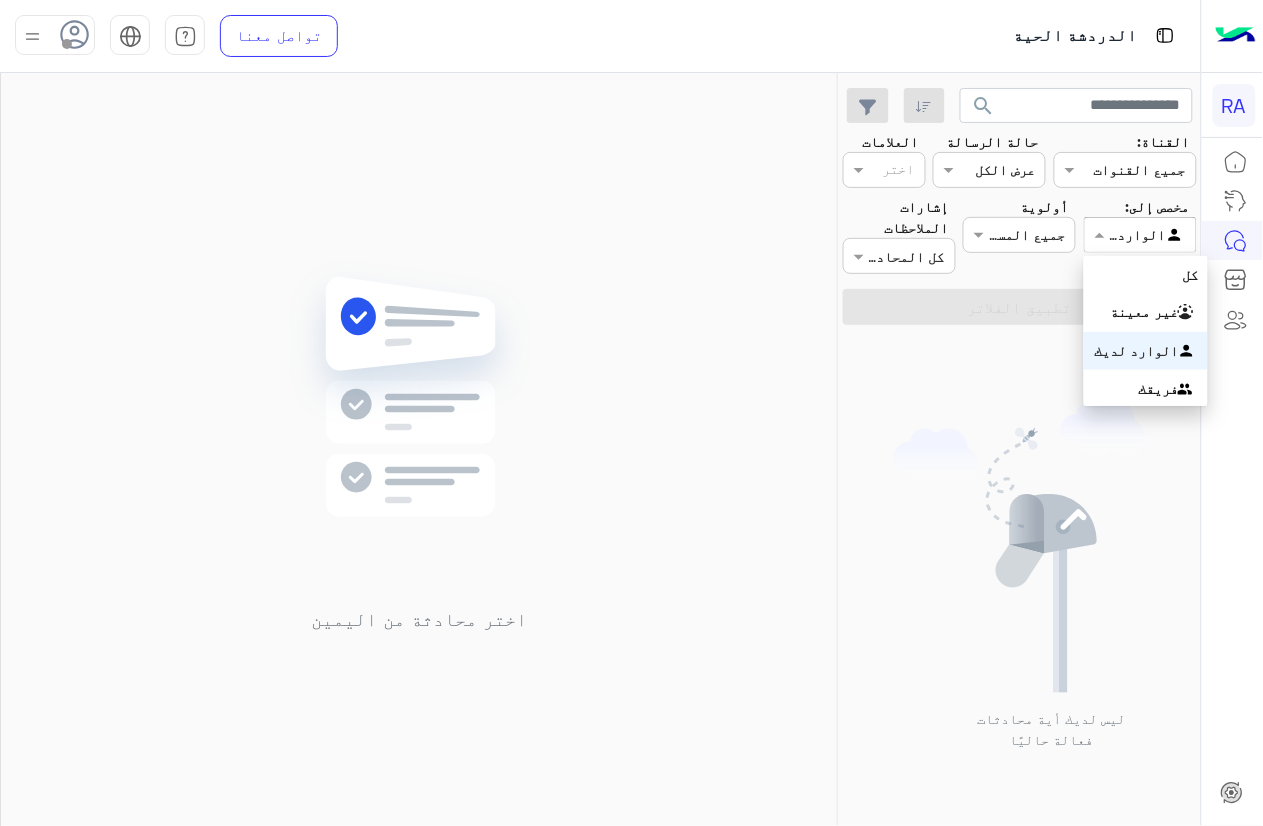 click at bounding box center (1140, 234) 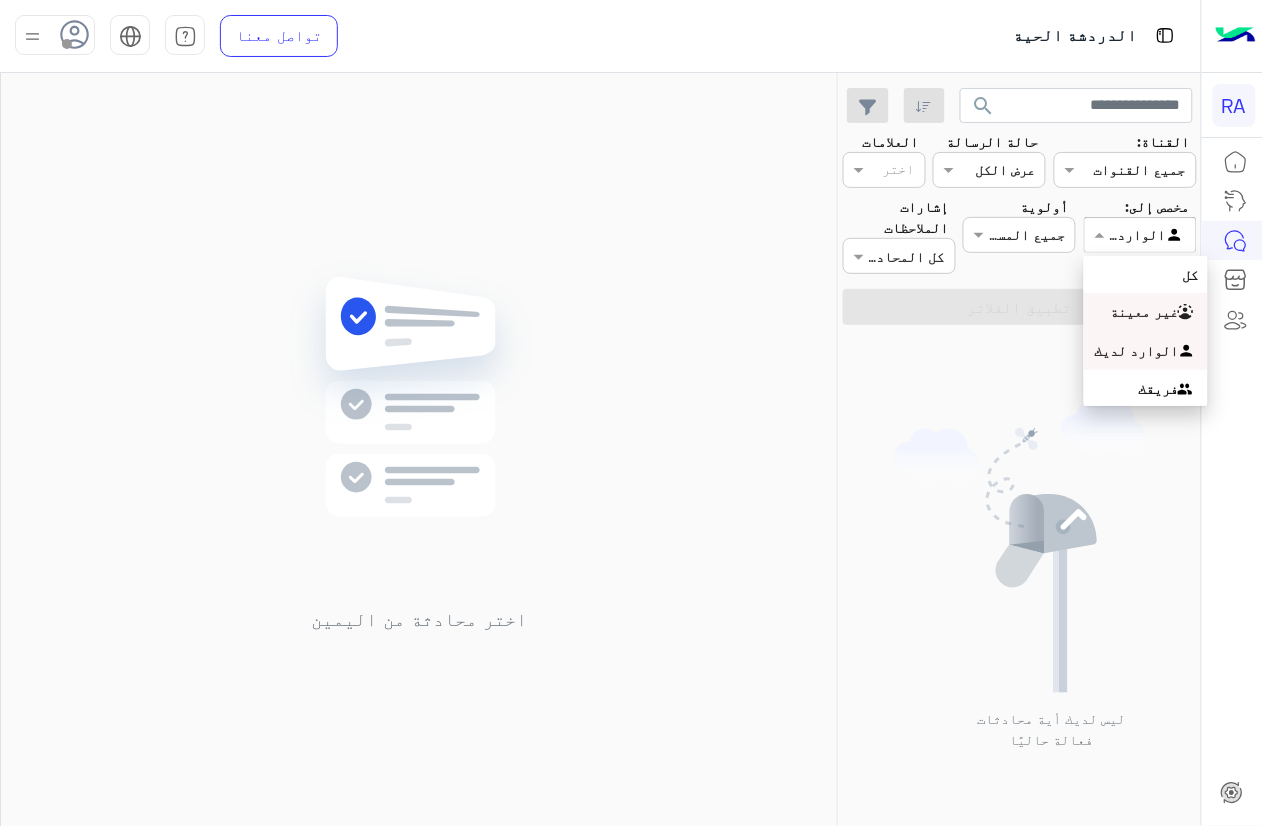 click on "غير معينة" at bounding box center (1146, 312) 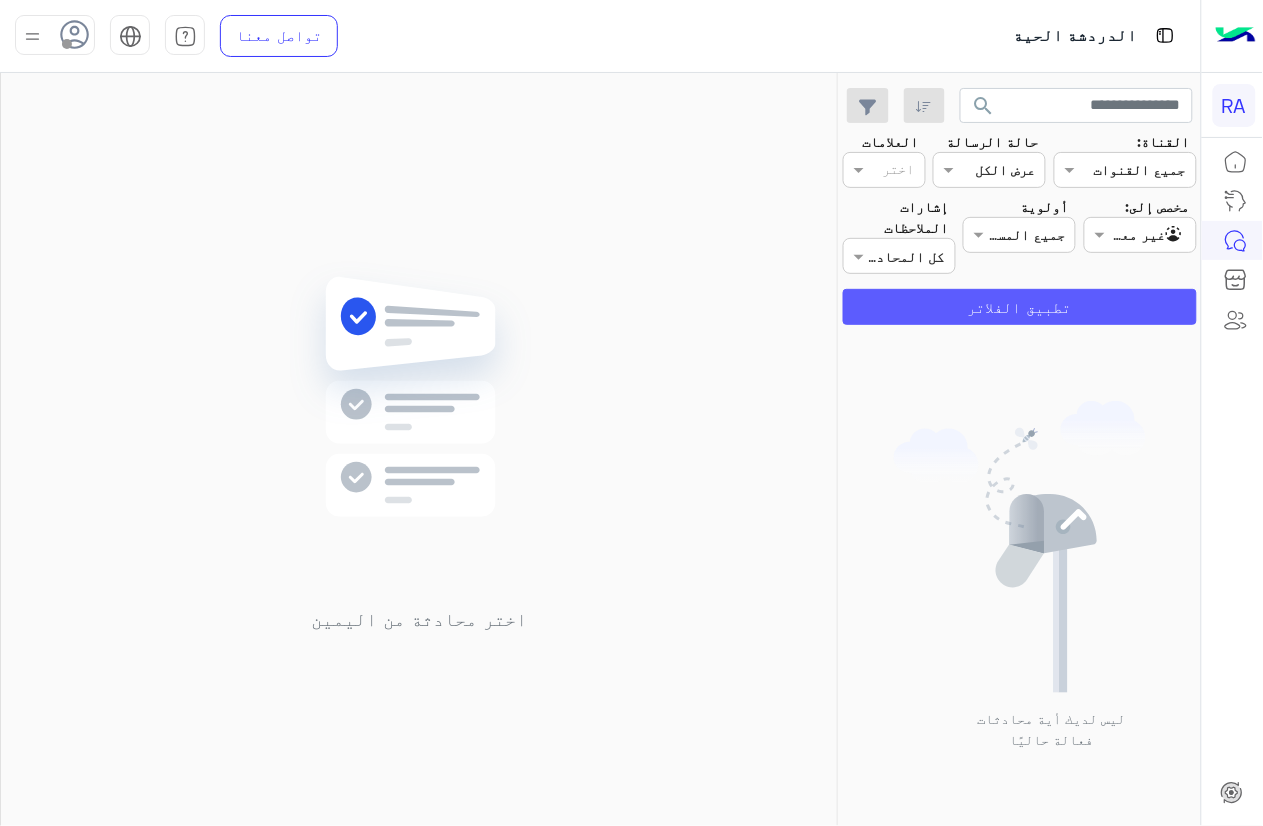 click on "تطبيق الفلاتر" 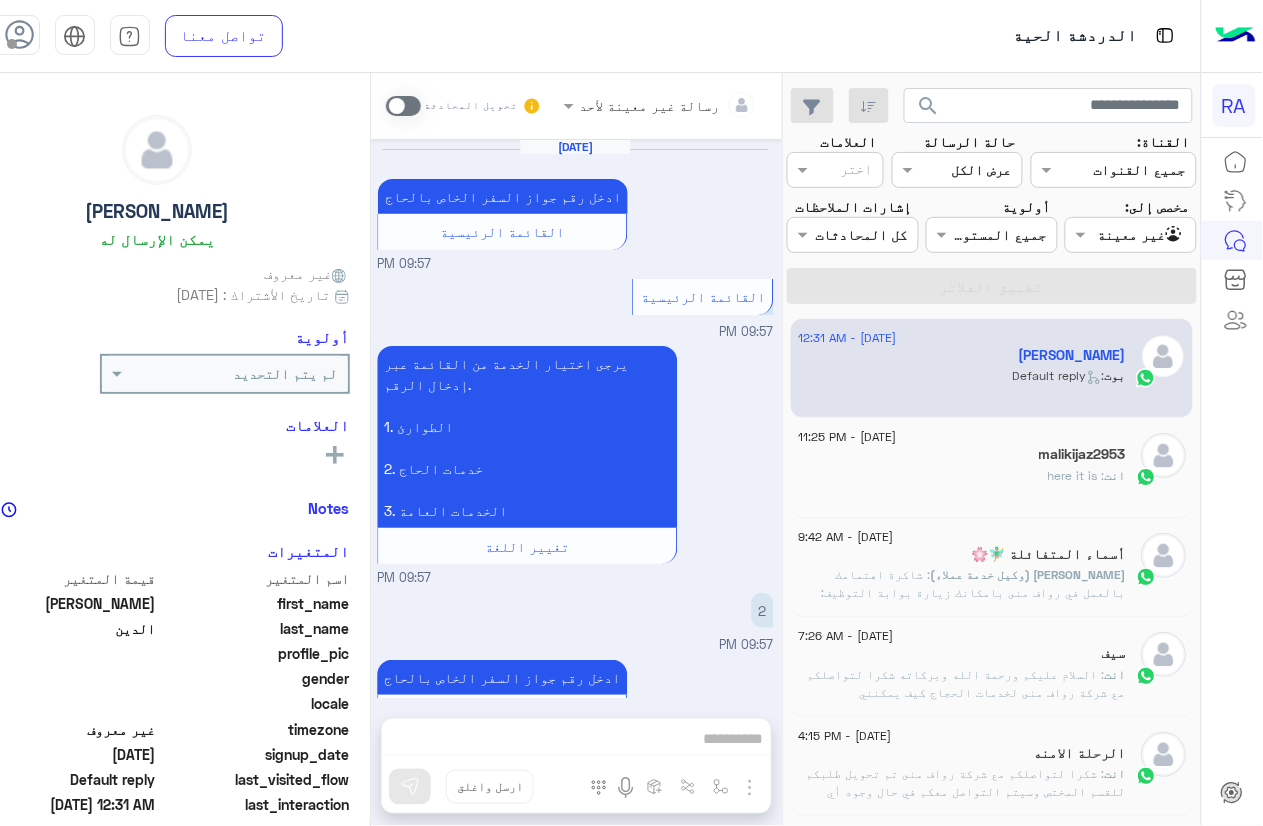 scroll, scrollTop: 1532, scrollLeft: 0, axis: vertical 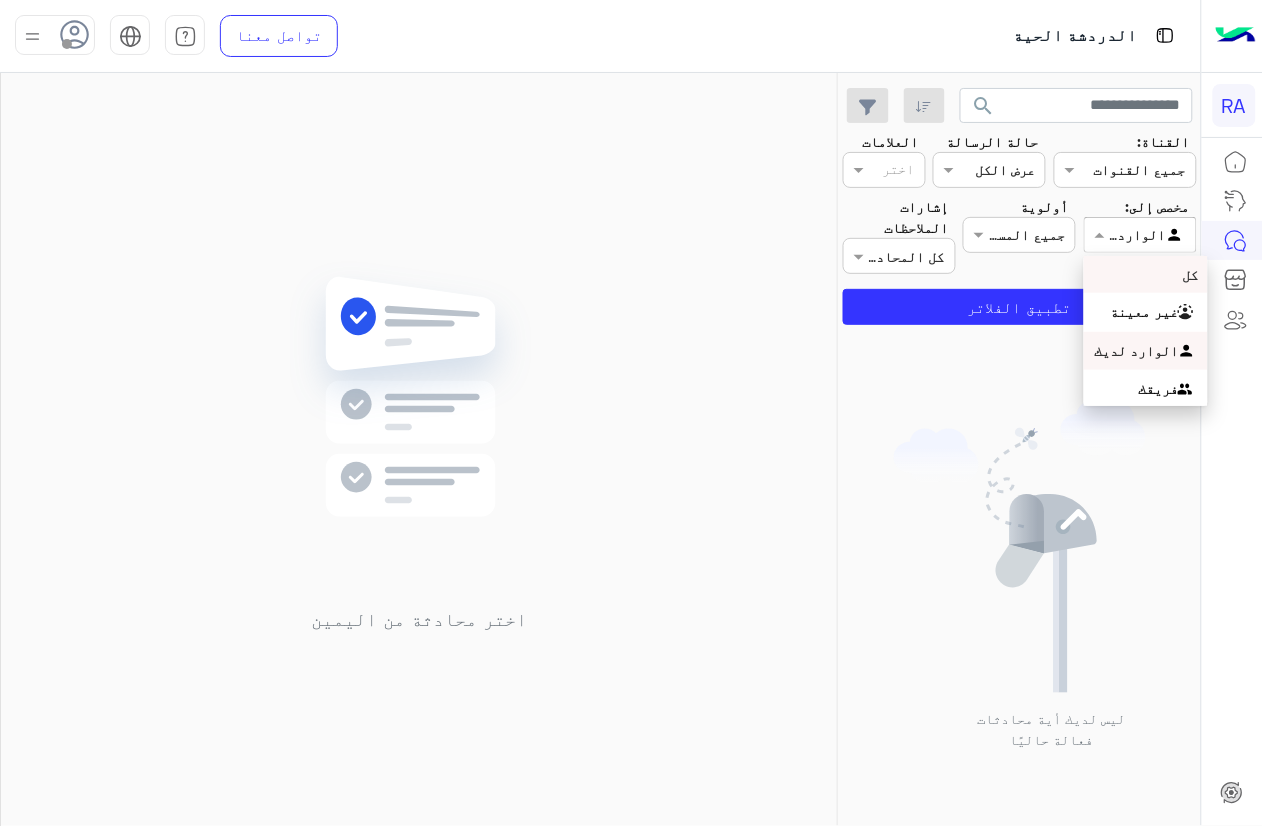 drag, startPoint x: 1116, startPoint y: 250, endPoint x: 1095, endPoint y: 314, distance: 67.357254 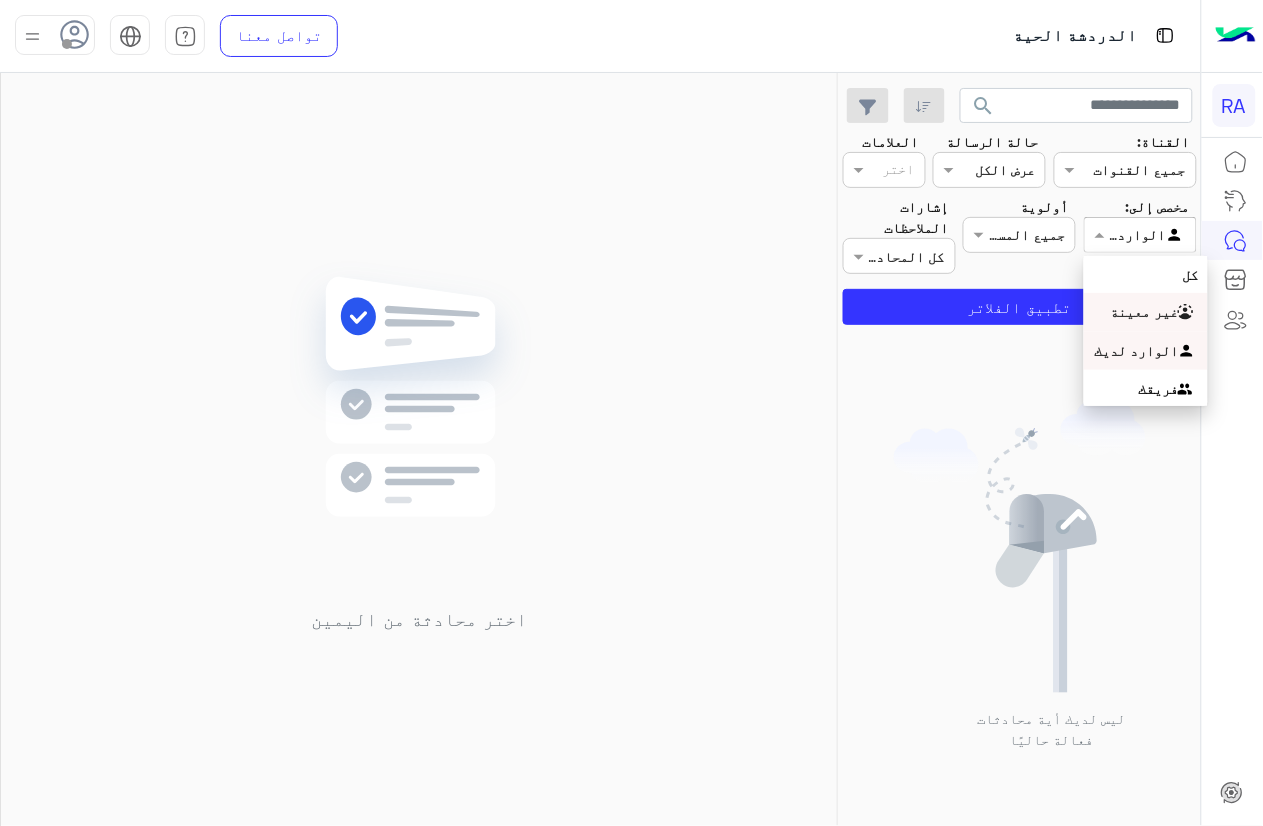 click on "غير معينة" at bounding box center [1146, 312] 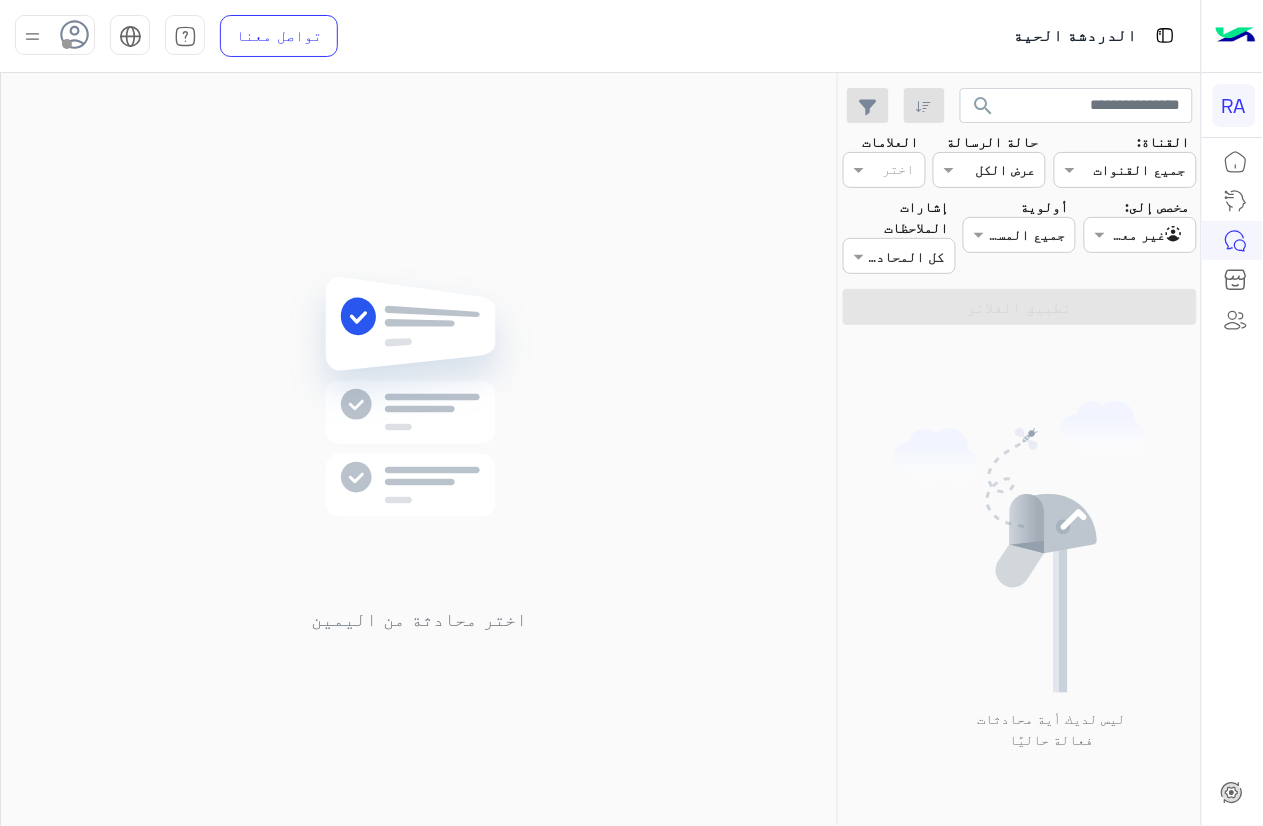 click on "RA  الدردشة الحية   تواصل معنا  مركز المساعدة عربي English search القناة: القناه جميع القنوات حالة الرسالة القناه عرض الكل العلامات اختر مخصص إلى: Agent Filter غير معينة  أولوية جميع المستويات جميع المستويات إشارات الملاحظات اختر كل المحادثات تطبيق الفلاتر ليس لديك أية محادثات فعالة حاليًا  اختر محادثة من اليمين
Rawaf Mina Bot مركز الذكاء الاصطناعي الدردشة الحية المتجر مركز خدمة العملاء الرئيسية إعداد" at bounding box center [631, 413] 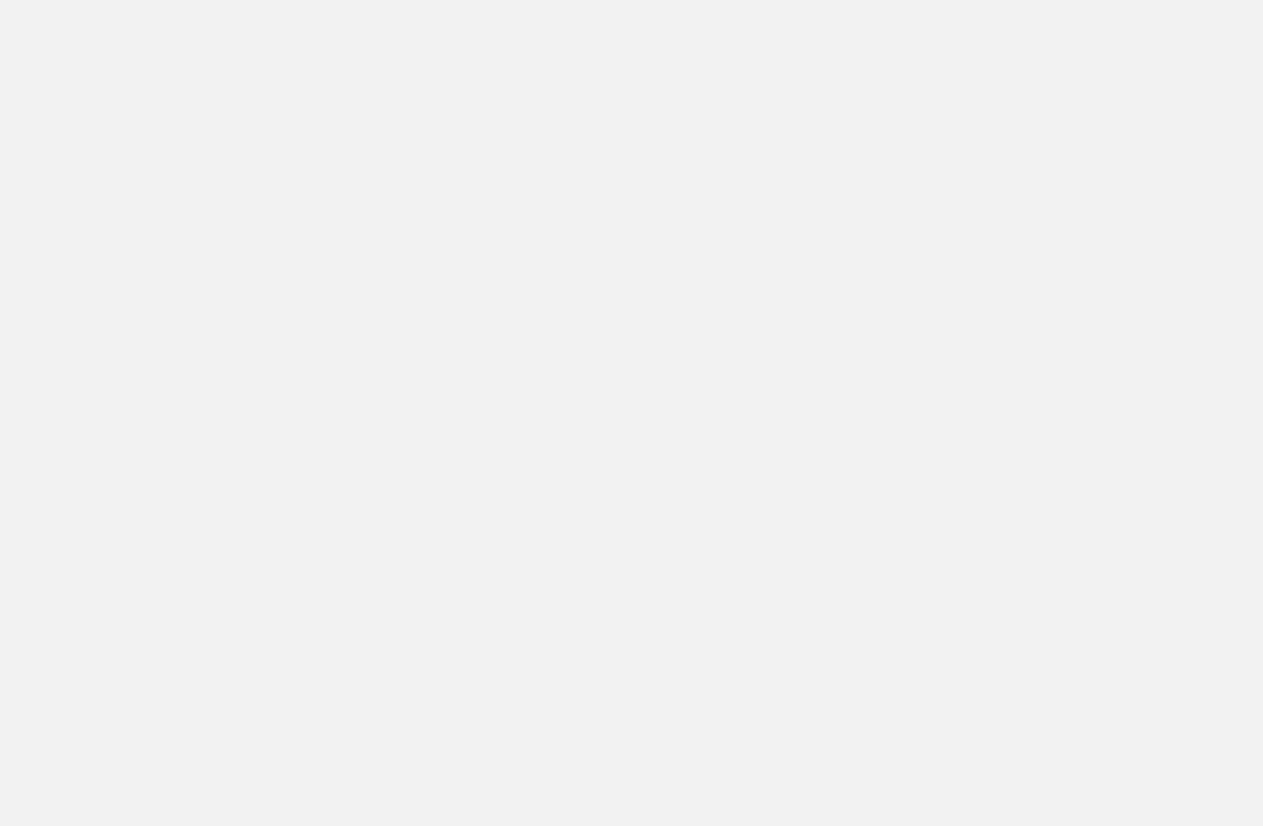 scroll, scrollTop: 0, scrollLeft: 0, axis: both 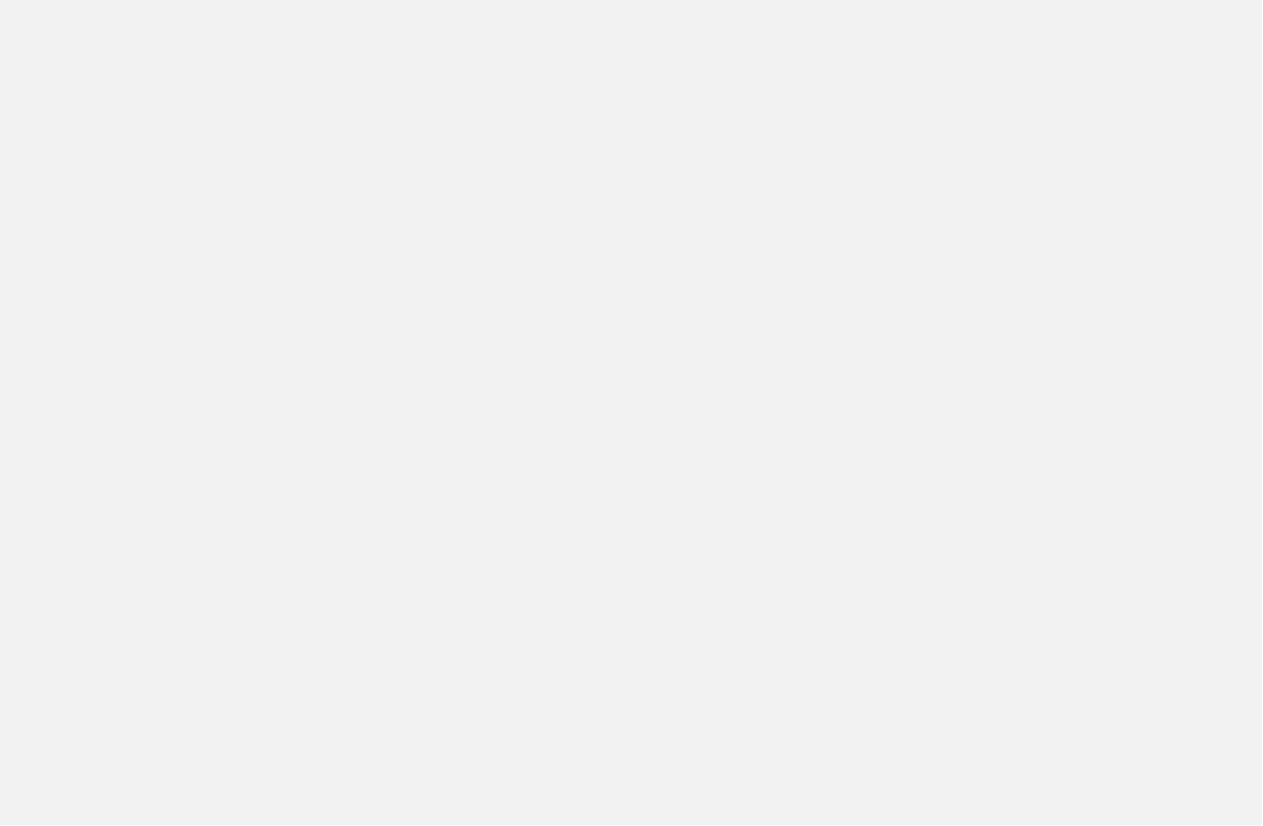 drag, startPoint x: 0, startPoint y: 0, endPoint x: 1058, endPoint y: 239, distance: 1084.6589 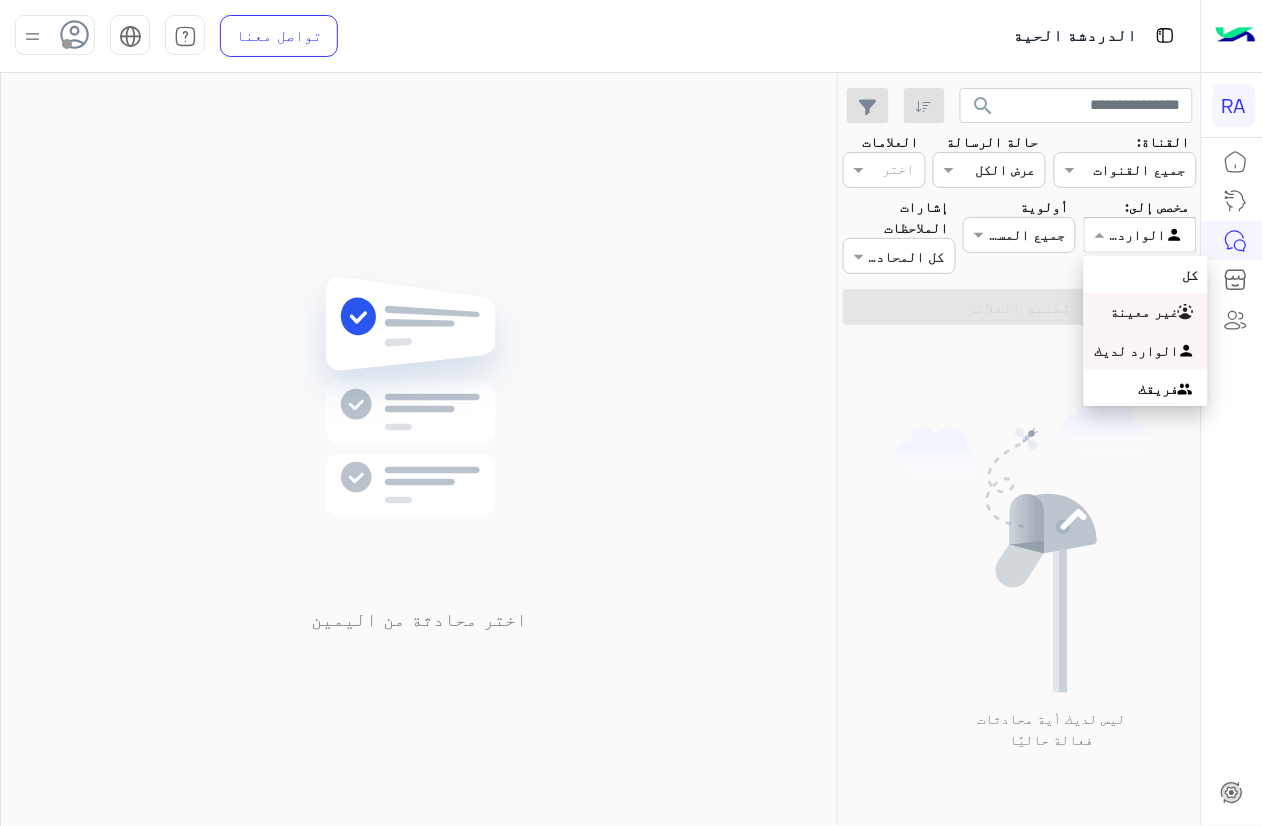 drag, startPoint x: 1124, startPoint y: 245, endPoint x: 1112, endPoint y: 332, distance: 87.823685 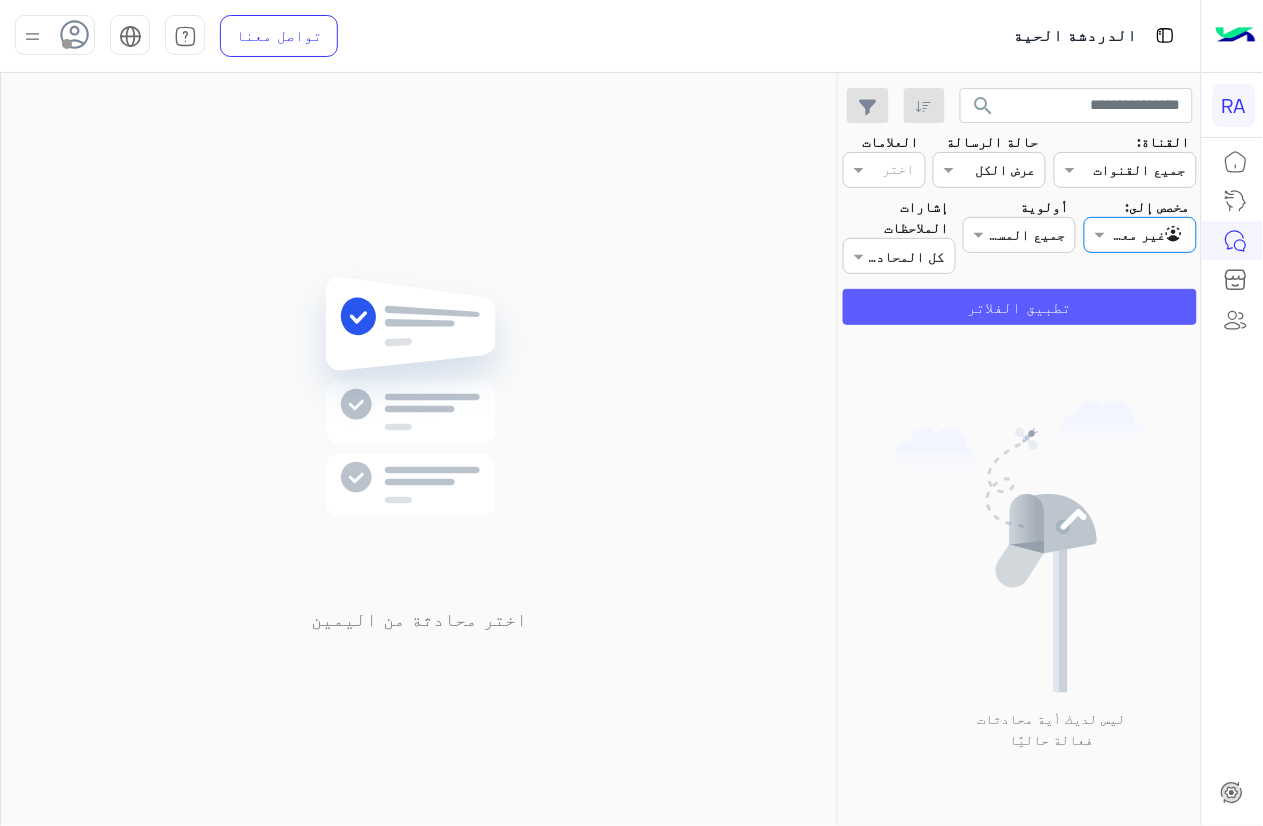 click on "تطبيق الفلاتر" 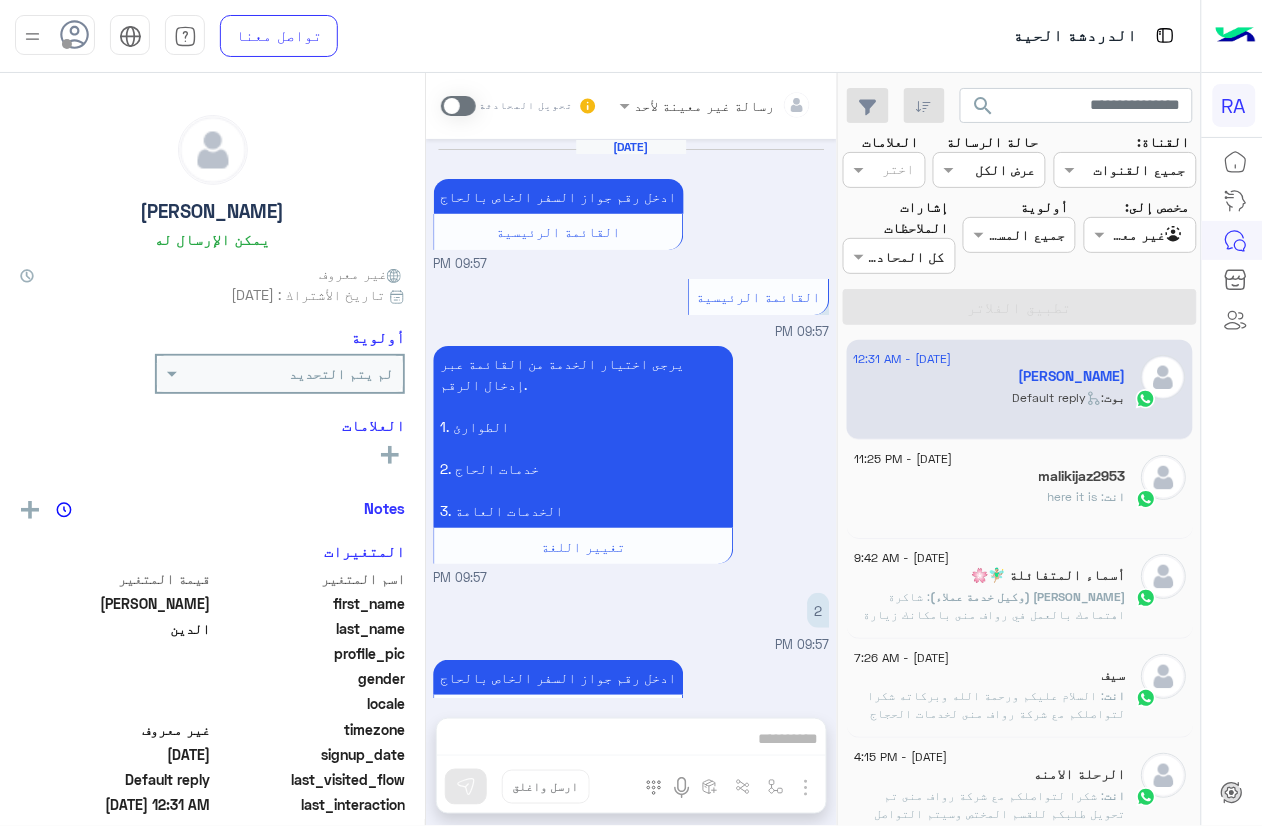 scroll, scrollTop: 1532, scrollLeft: 0, axis: vertical 